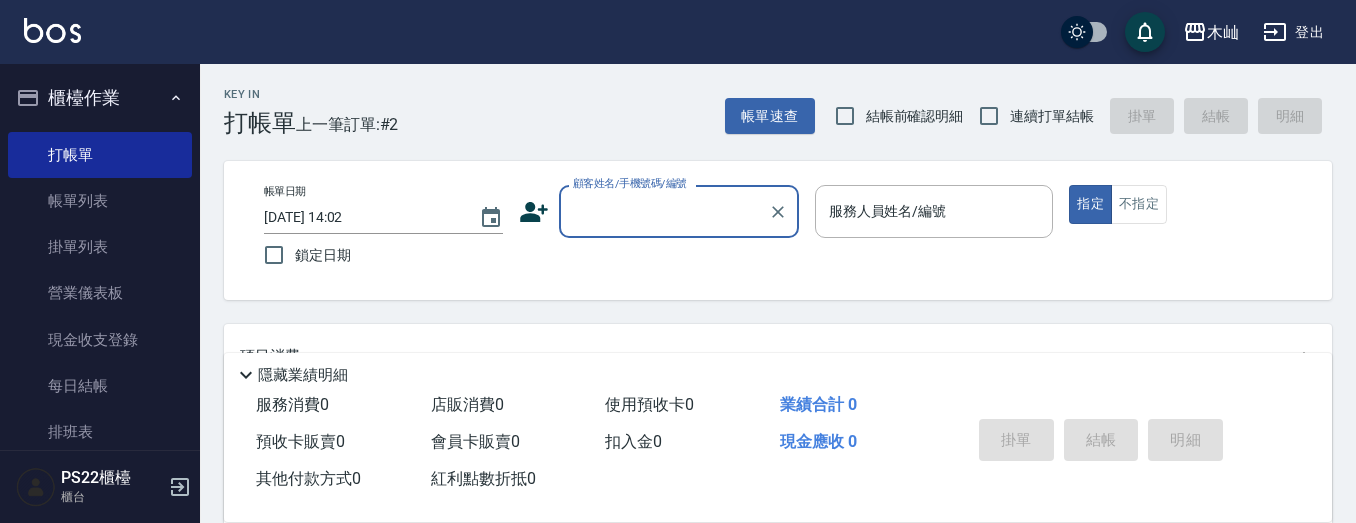 scroll, scrollTop: 0, scrollLeft: 0, axis: both 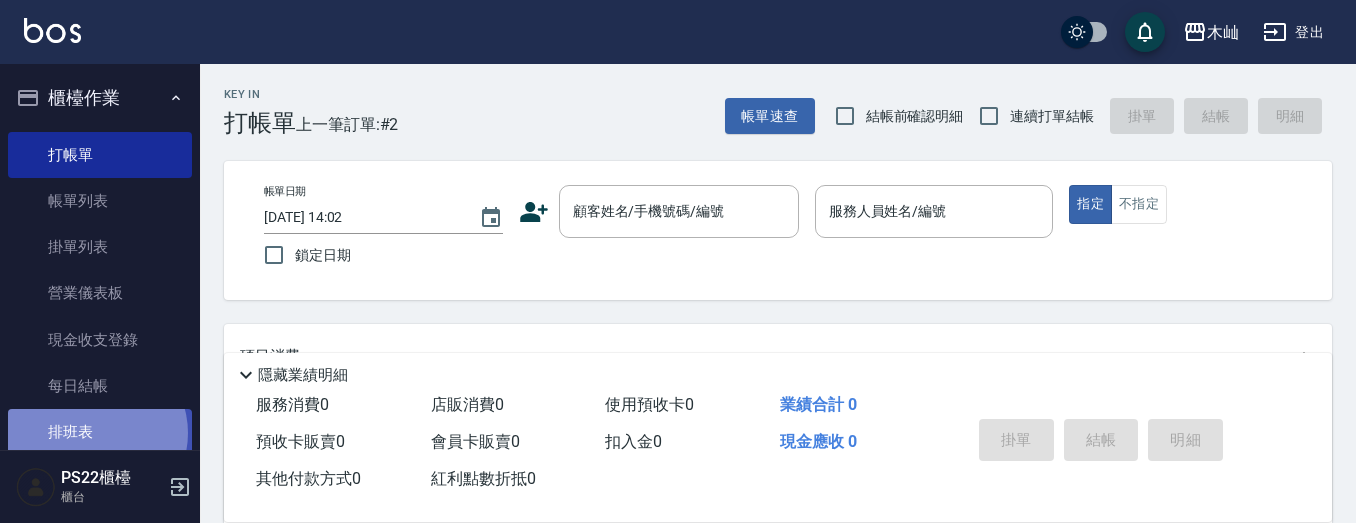 click on "排班表" at bounding box center [100, 432] 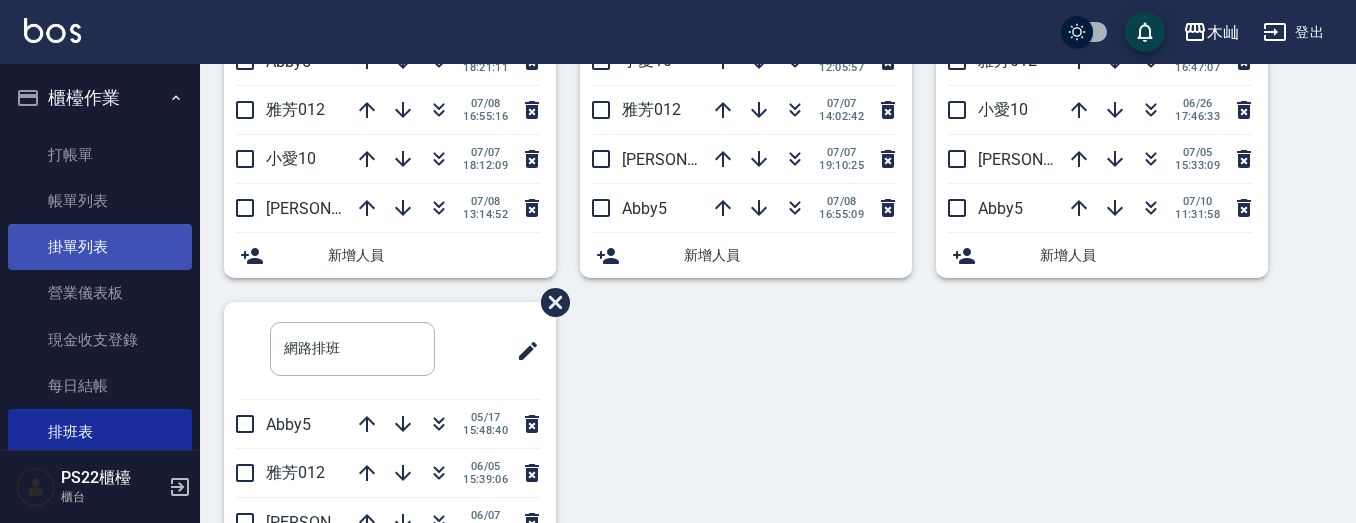 scroll, scrollTop: 0, scrollLeft: 0, axis: both 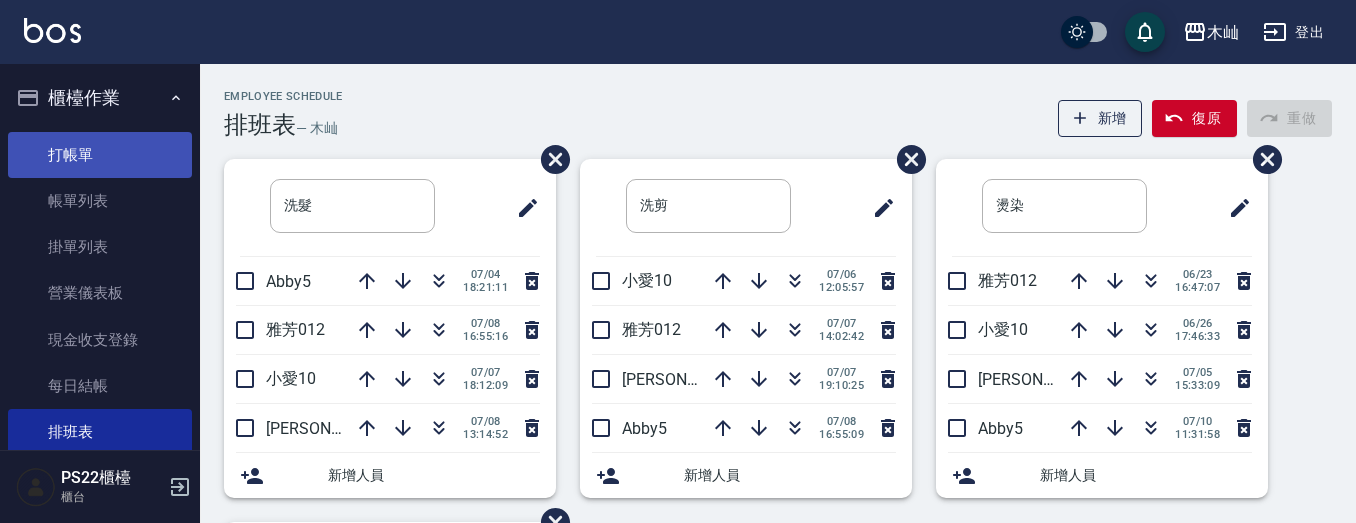 click on "打帳單" at bounding box center [100, 155] 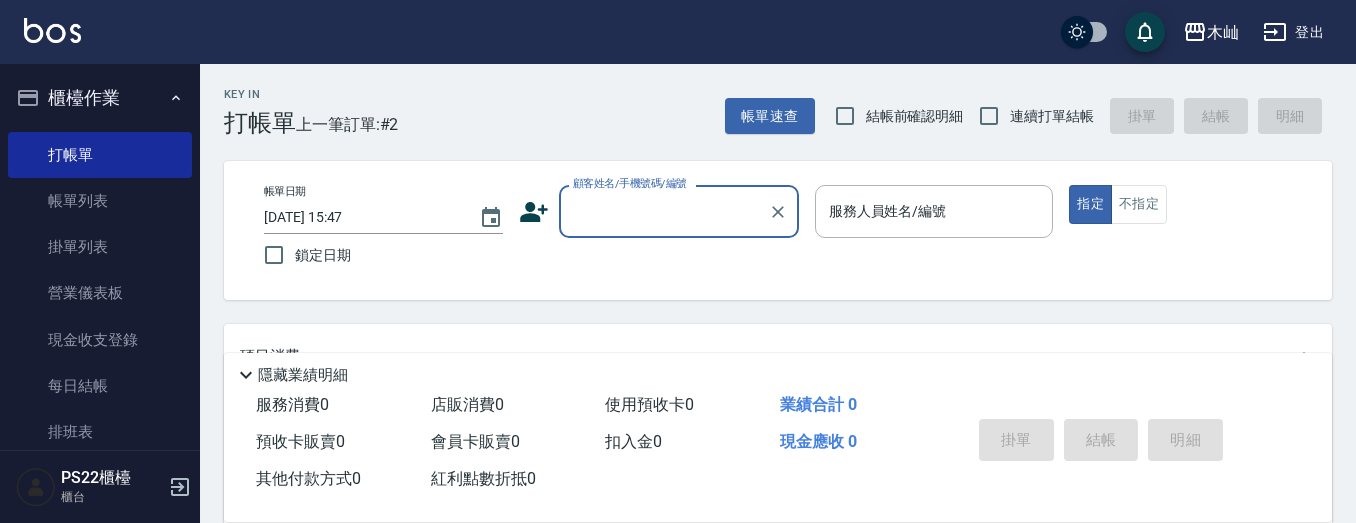 click on "顧客姓名/手機號碼/編號" at bounding box center (664, 211) 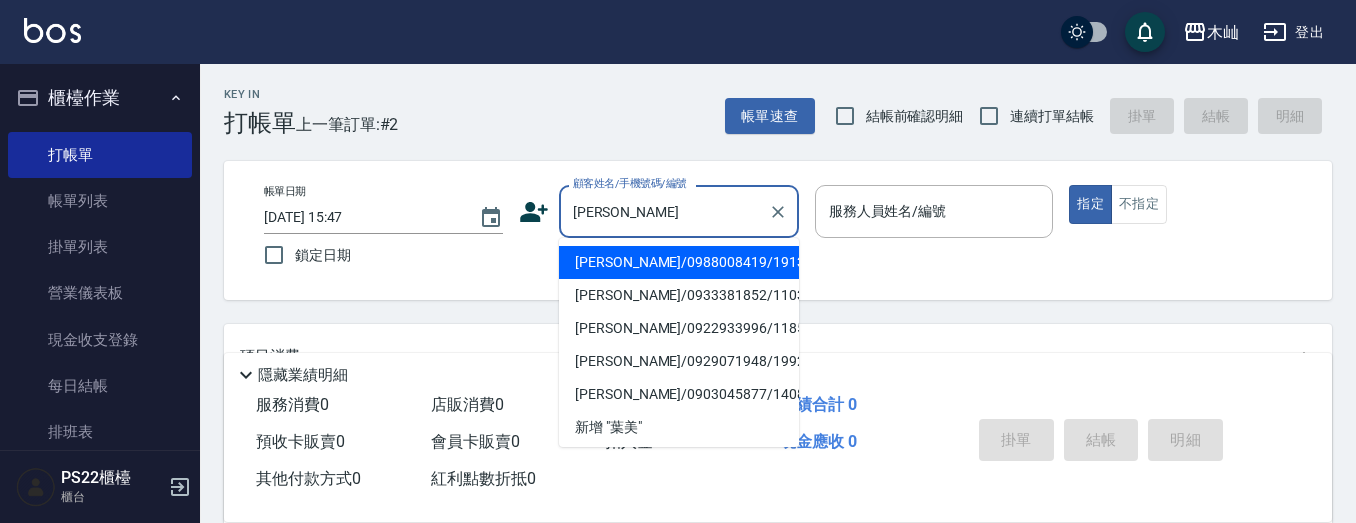 click on "[PERSON_NAME]/0988008419/19138" at bounding box center [679, 262] 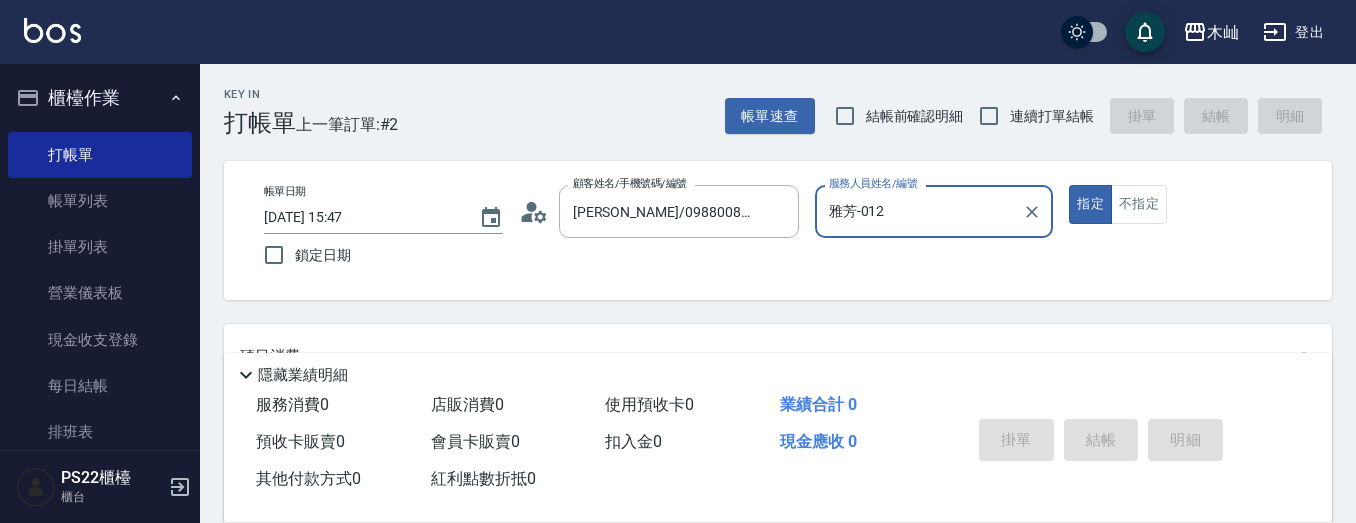 type on "雅芳-012" 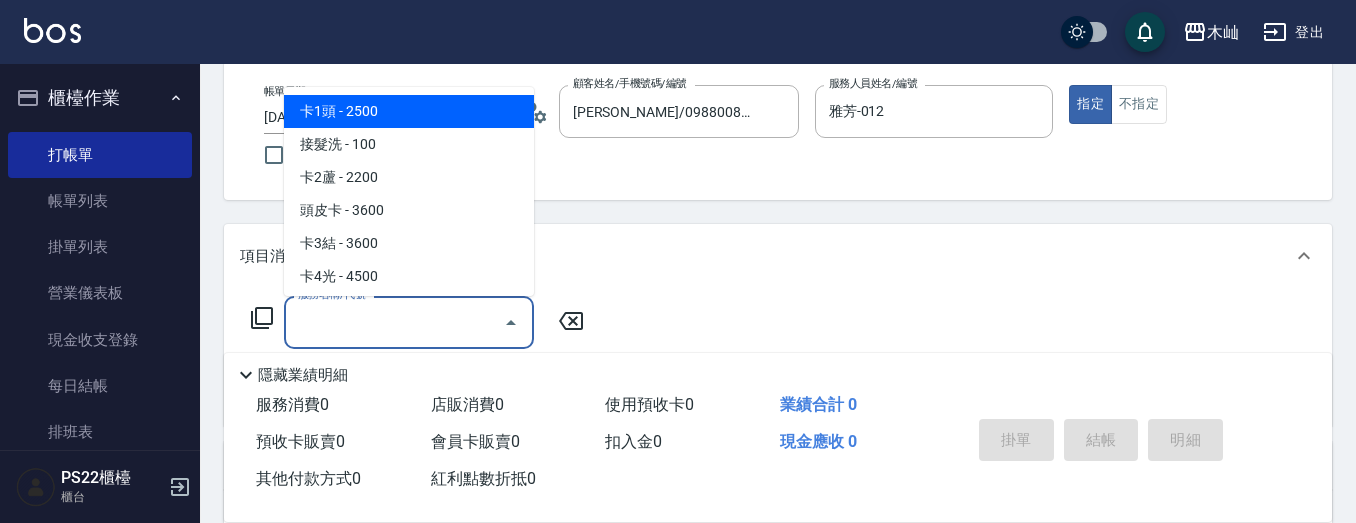 click on "服務名稱/代號" at bounding box center [394, 322] 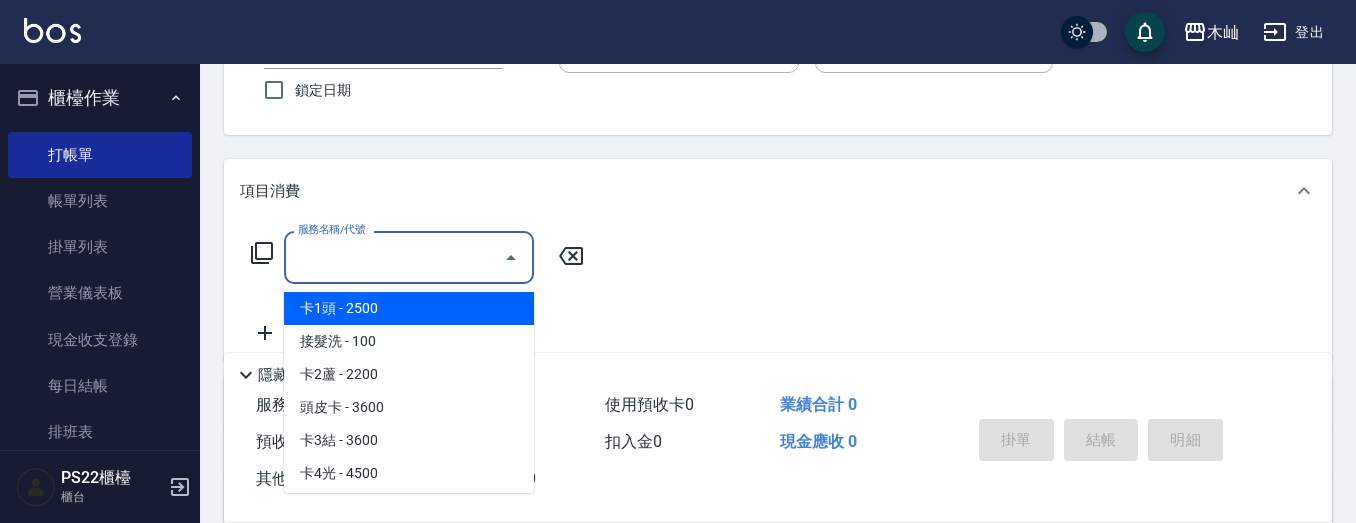 scroll, scrollTop: 200, scrollLeft: 0, axis: vertical 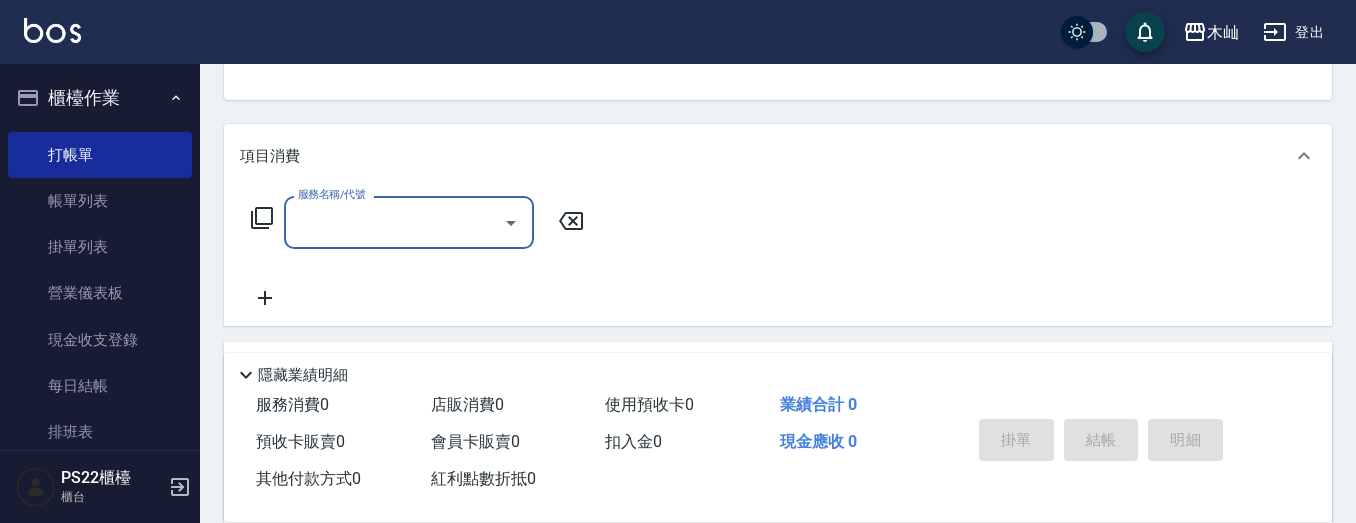 click on "服務名稱/代號" at bounding box center [394, 222] 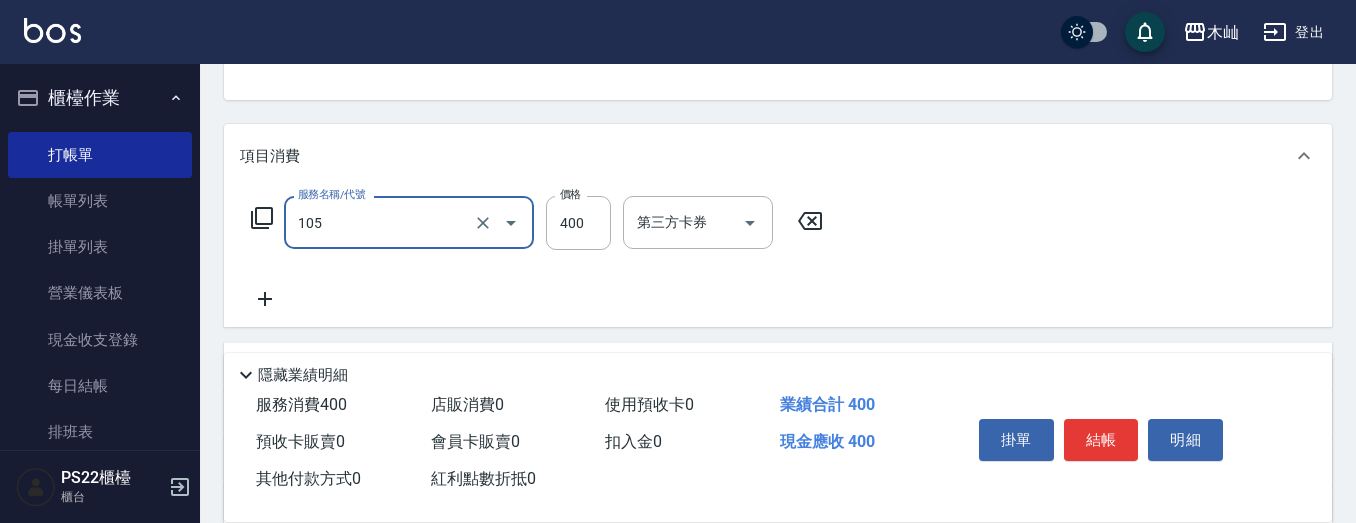 type on "A級單剪(105)" 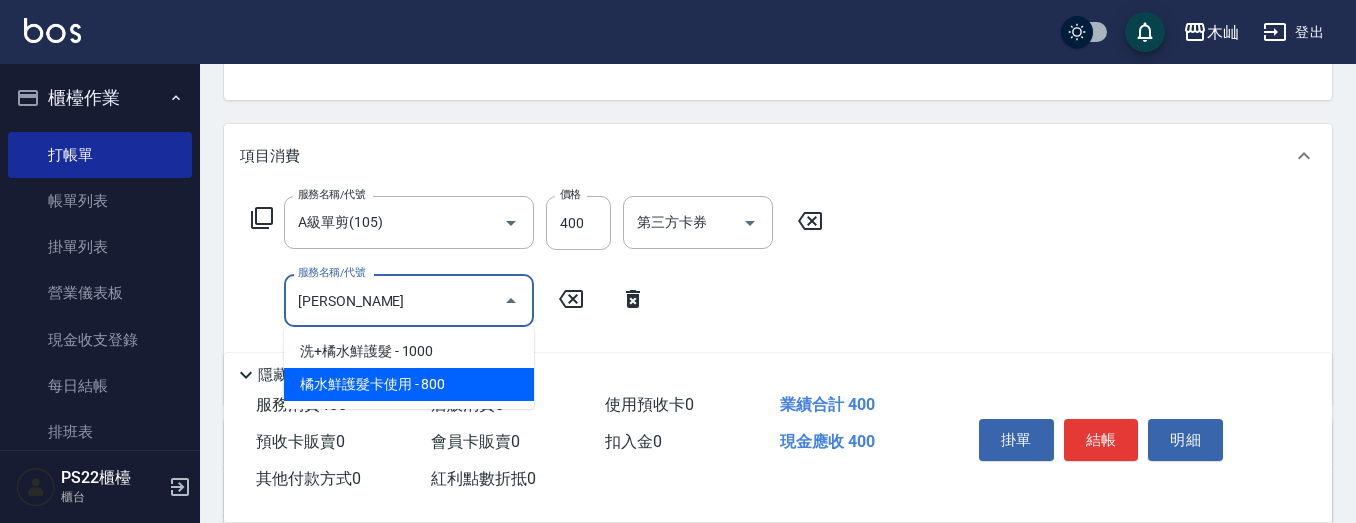click on "橘水鮮護髮卡使用 - 800" at bounding box center (409, 384) 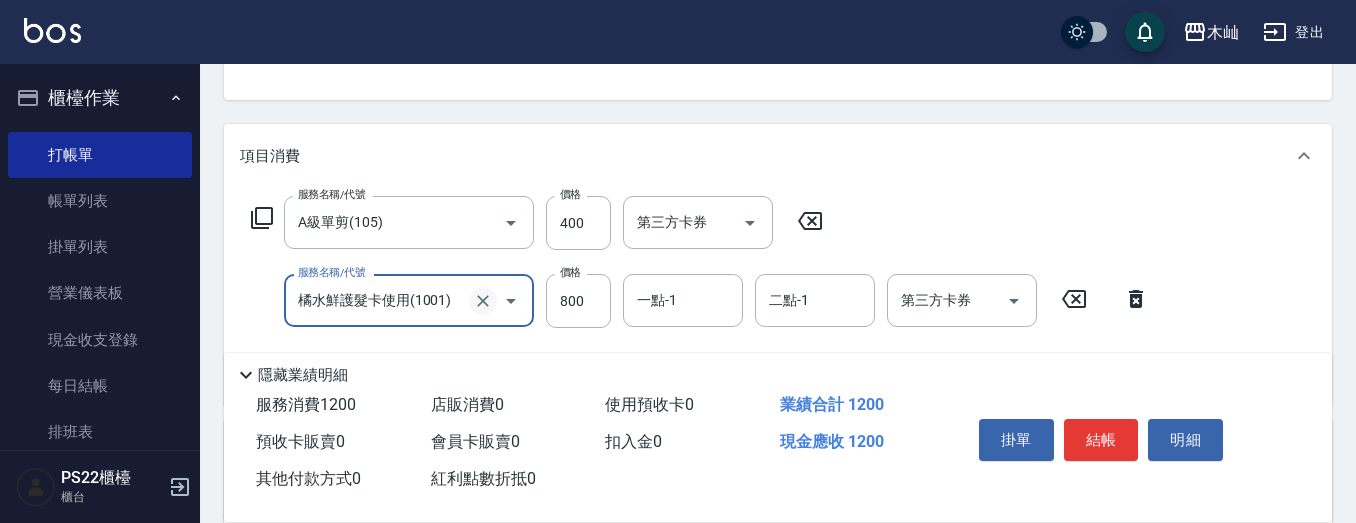 click 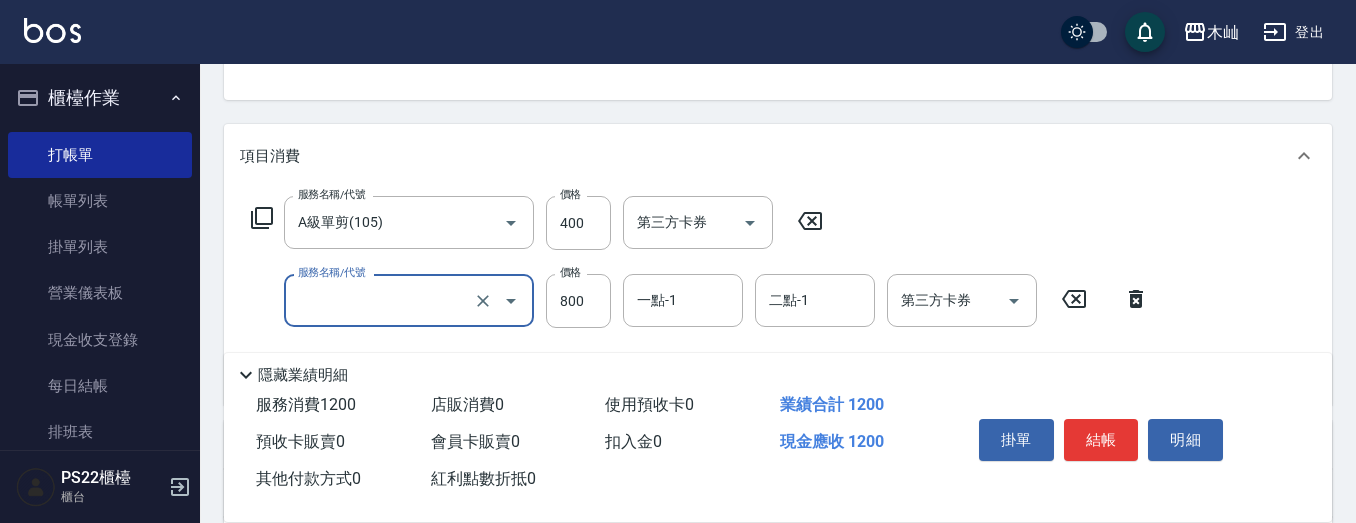 click on "服務名稱/代號" at bounding box center (381, 300) 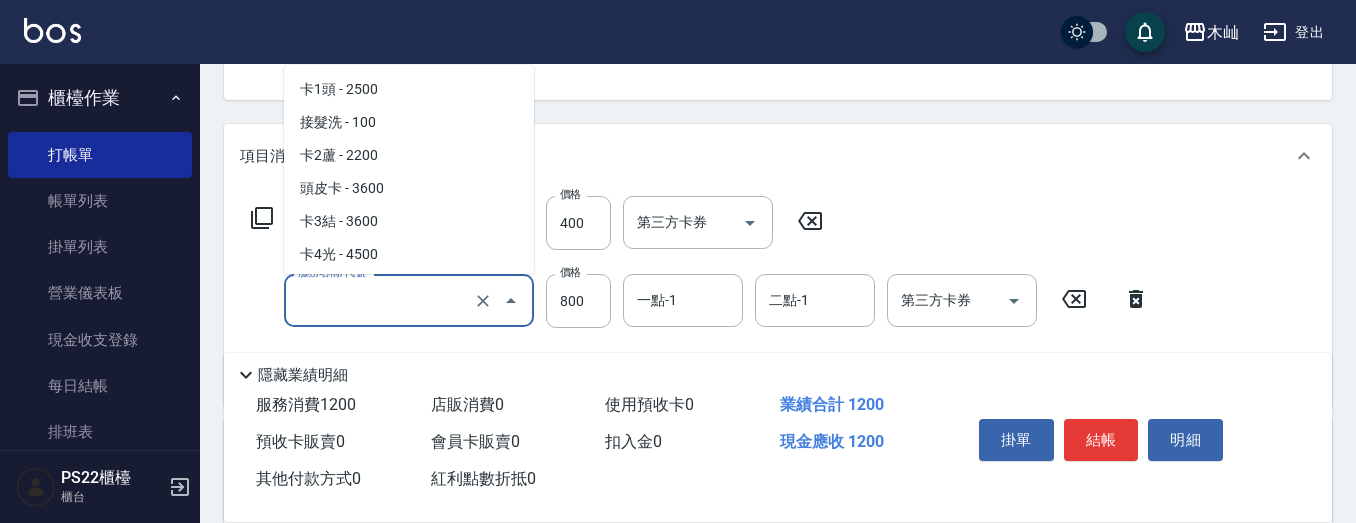 scroll, scrollTop: 5847, scrollLeft: 0, axis: vertical 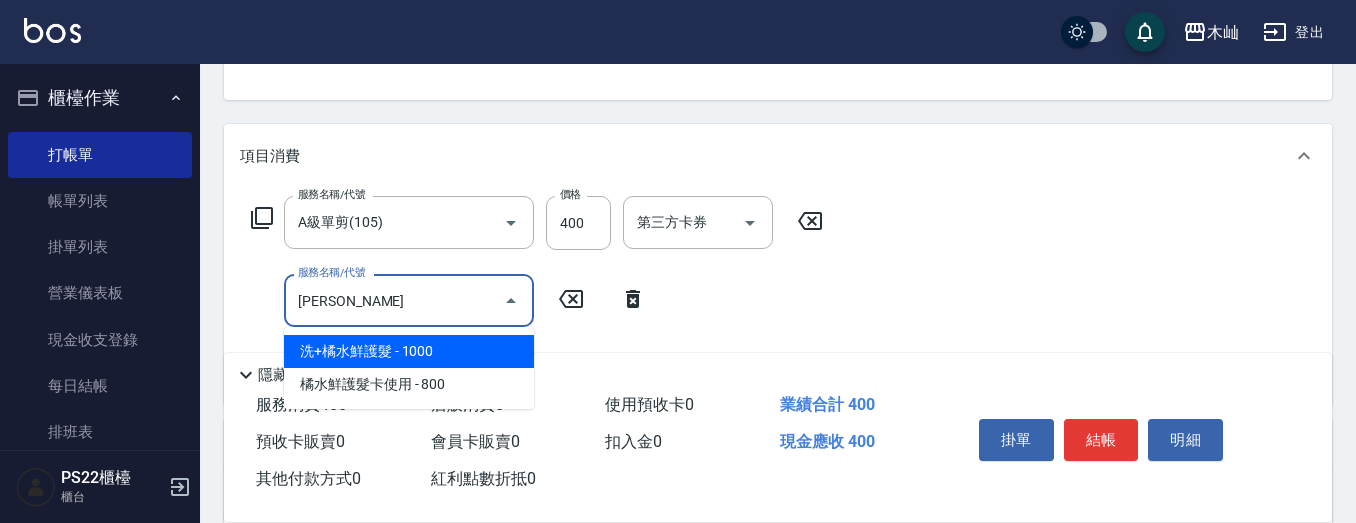 click on "洗+橘水鮮護髮 - 1000" at bounding box center (409, 351) 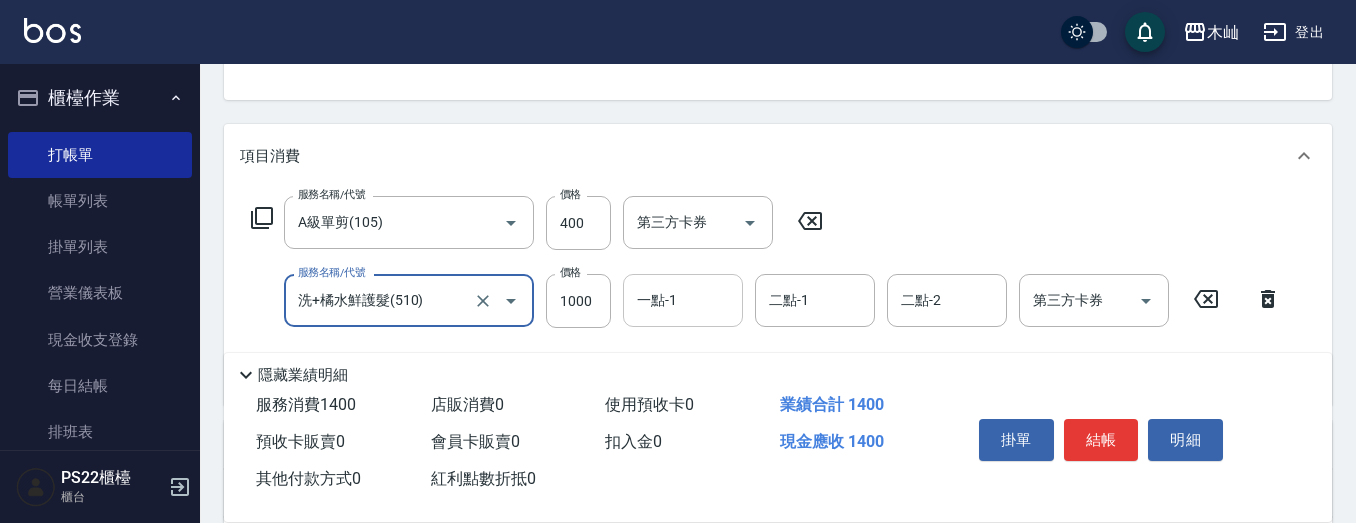 type on "洗+橘水鮮護髮(510)" 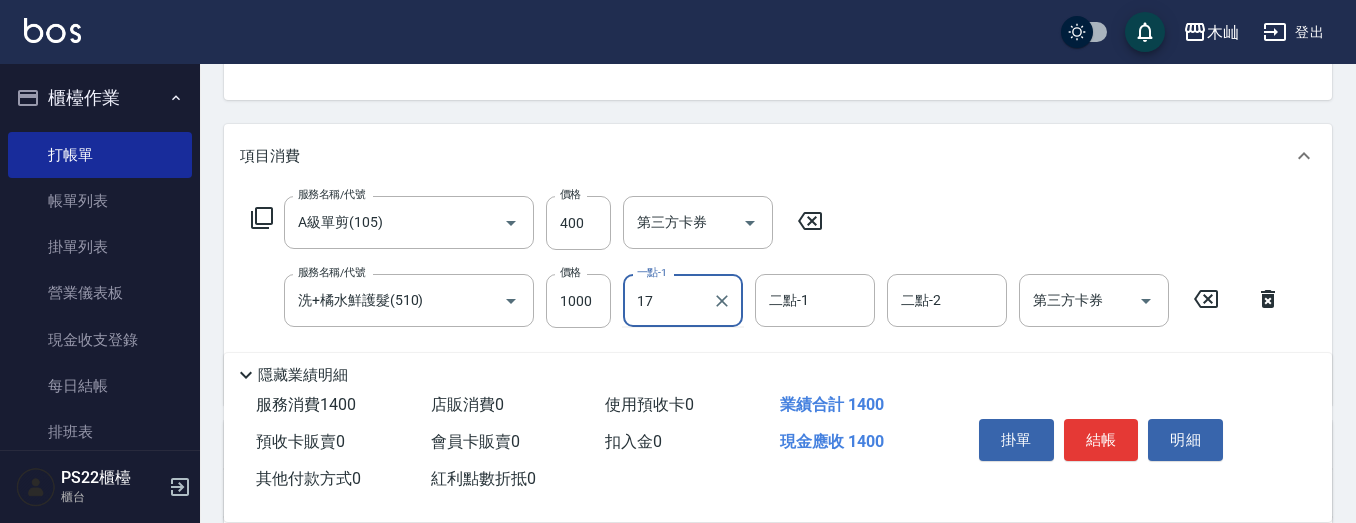 type on "[PERSON_NAME]-17" 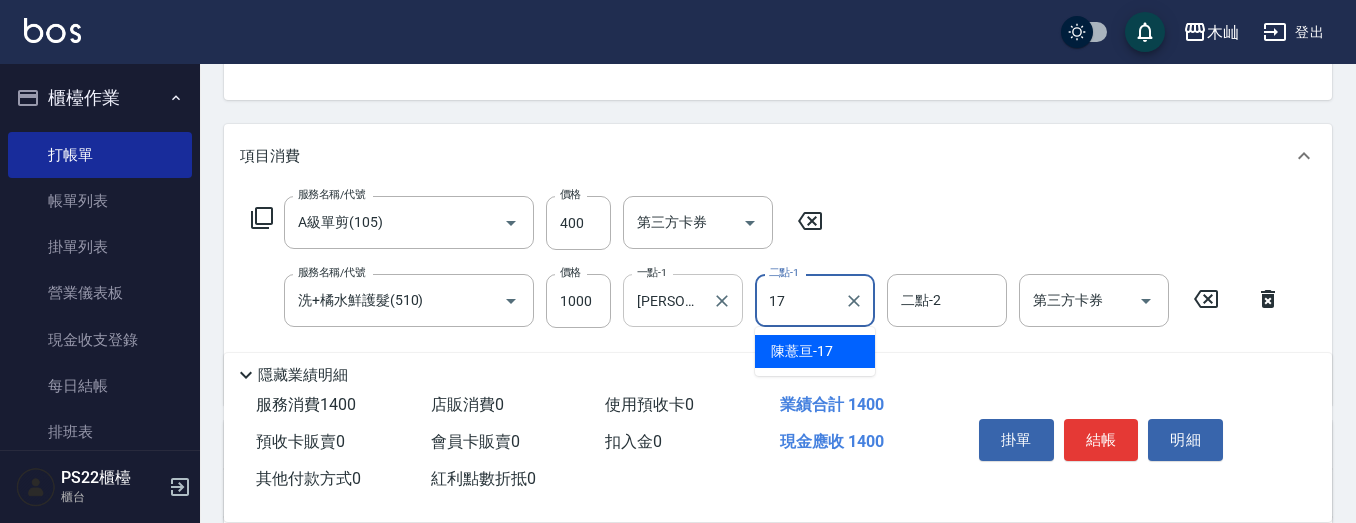 type on "[PERSON_NAME]-17" 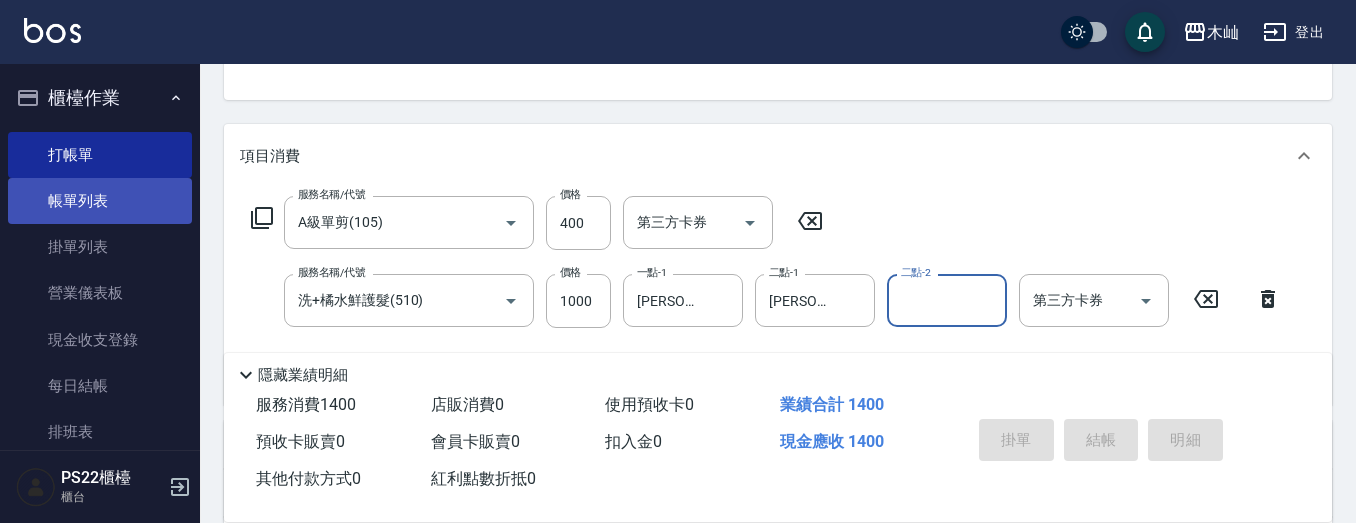 scroll, scrollTop: 0, scrollLeft: 0, axis: both 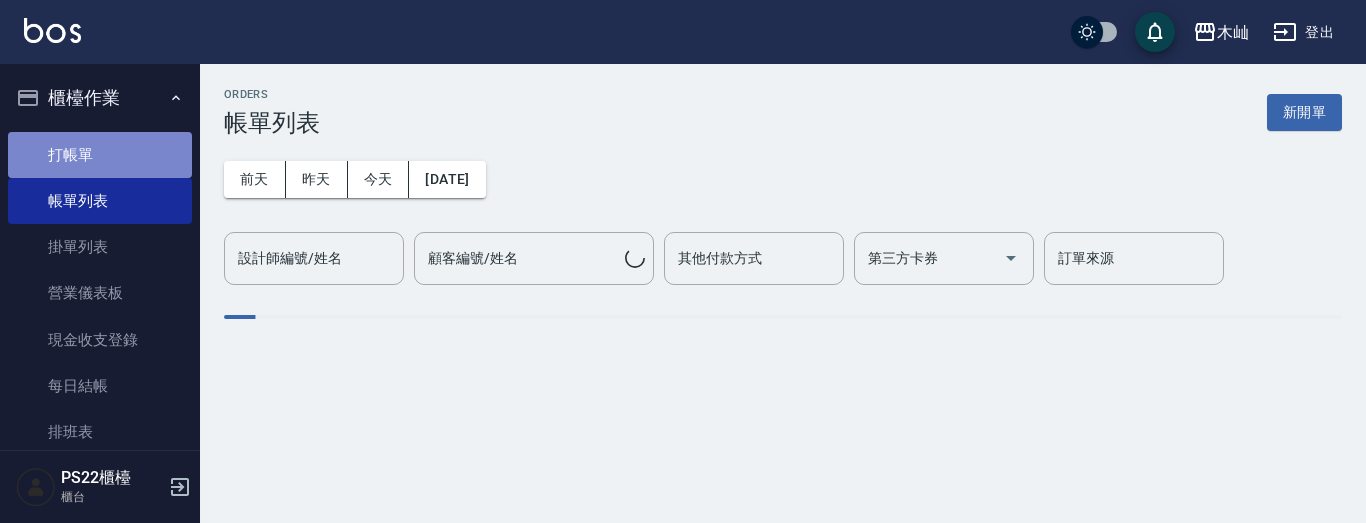 click on "打帳單" at bounding box center [100, 155] 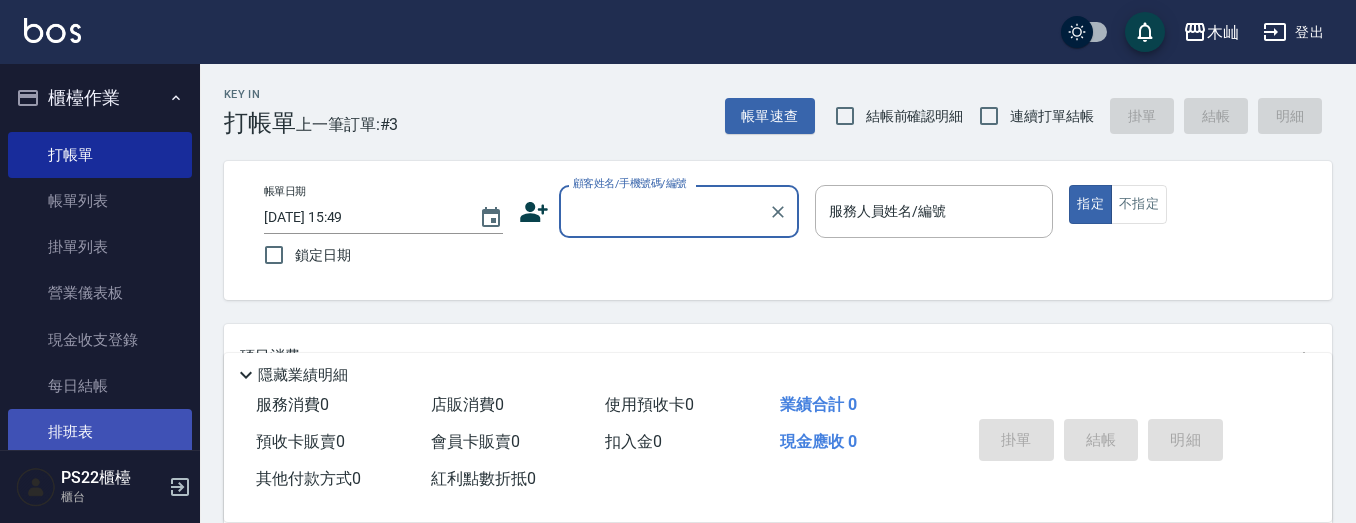 scroll, scrollTop: 300, scrollLeft: 0, axis: vertical 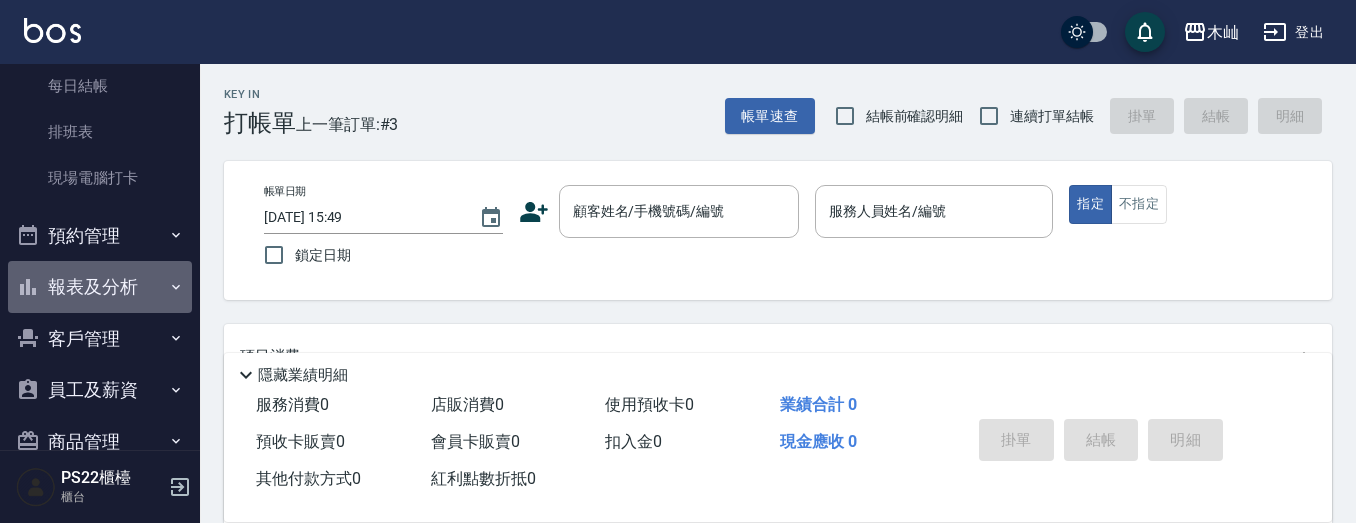click on "報表及分析" at bounding box center (100, 287) 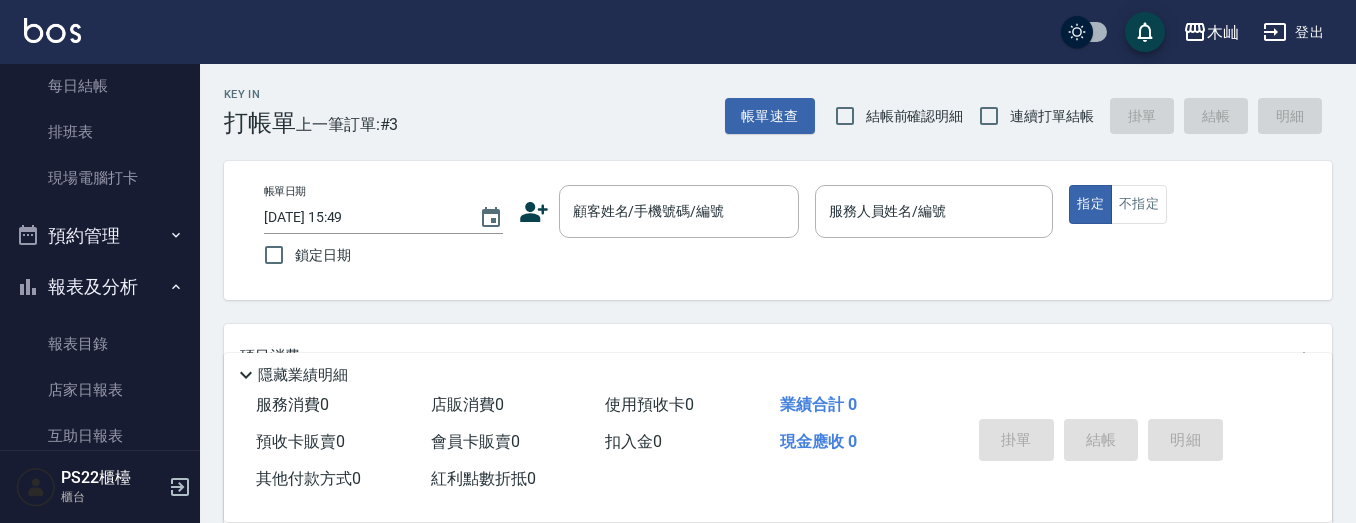 scroll, scrollTop: 600, scrollLeft: 0, axis: vertical 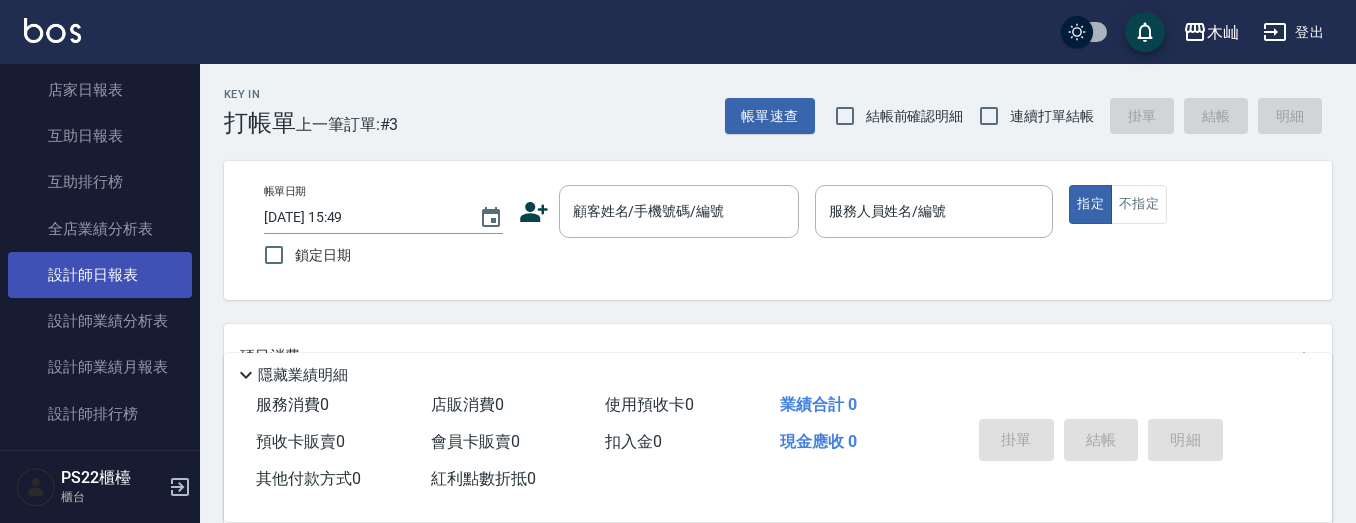 click on "設計師日報表" at bounding box center [100, 275] 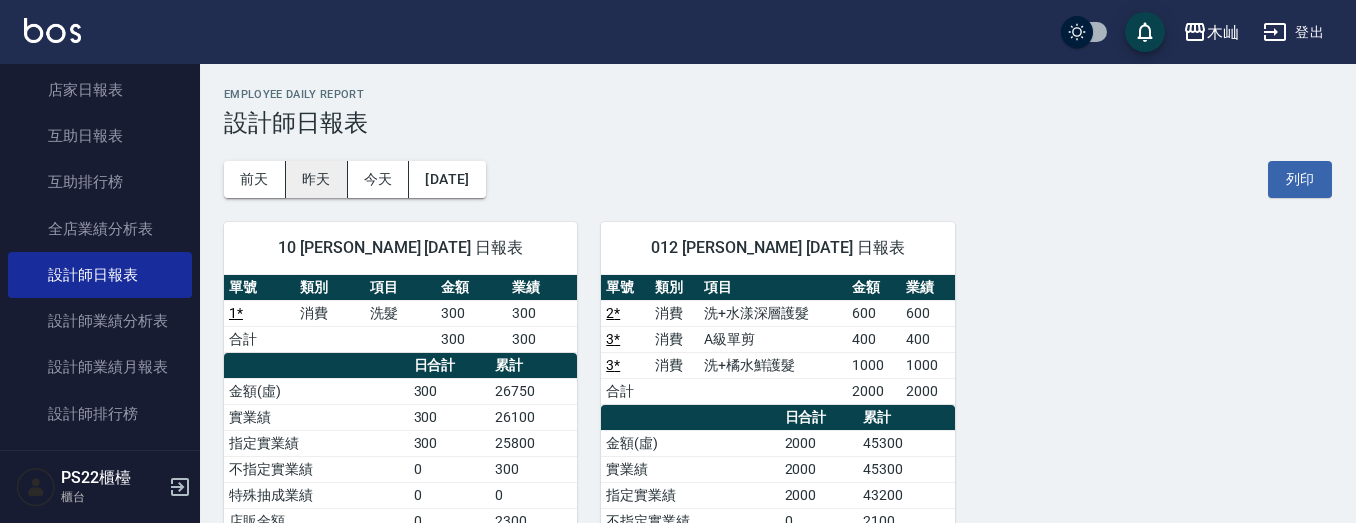click on "昨天" at bounding box center (317, 179) 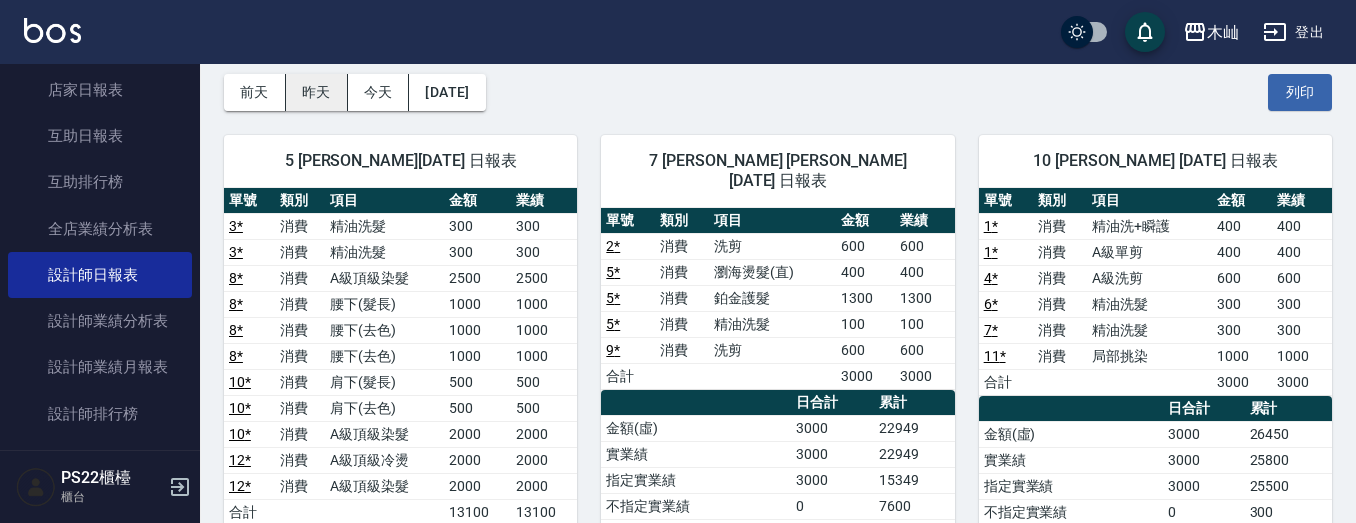 scroll, scrollTop: 200, scrollLeft: 0, axis: vertical 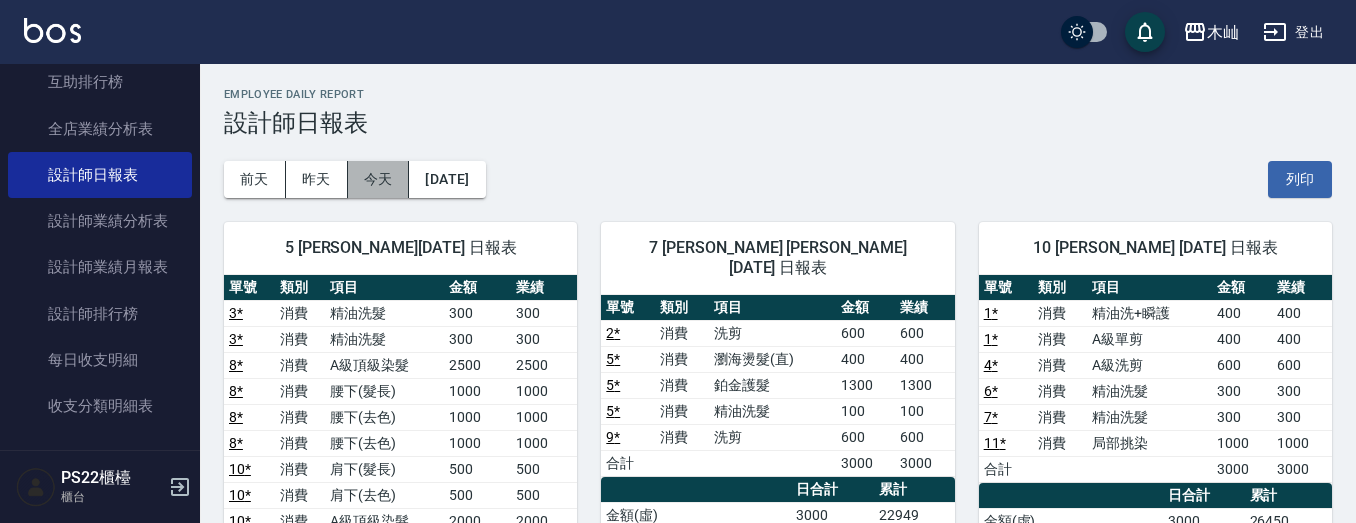 click on "今天" at bounding box center [379, 179] 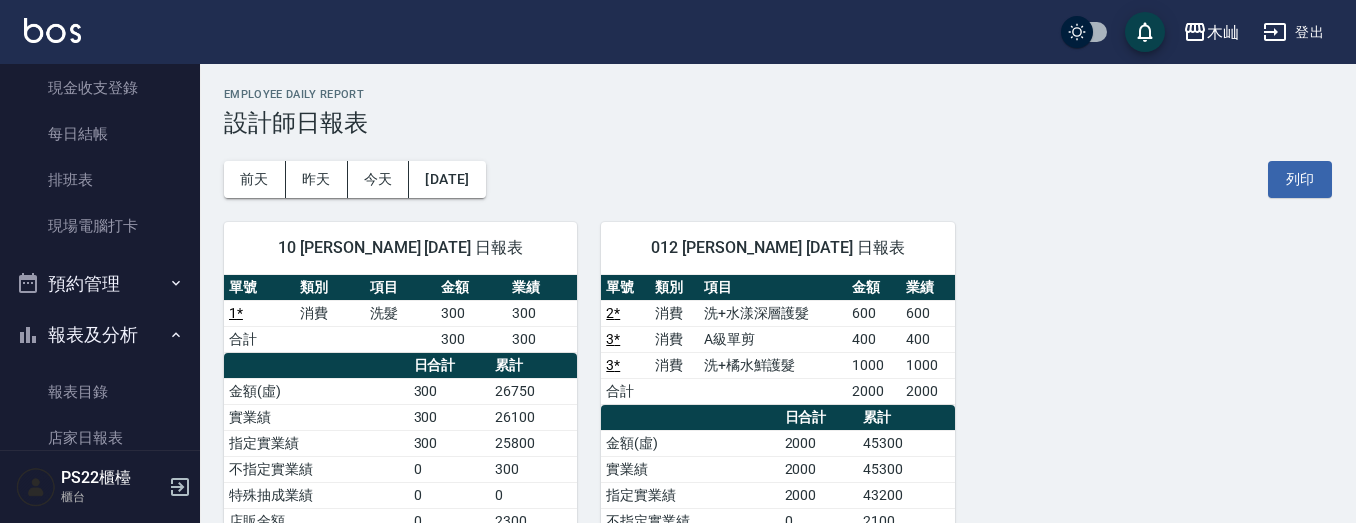 scroll, scrollTop: 217, scrollLeft: 0, axis: vertical 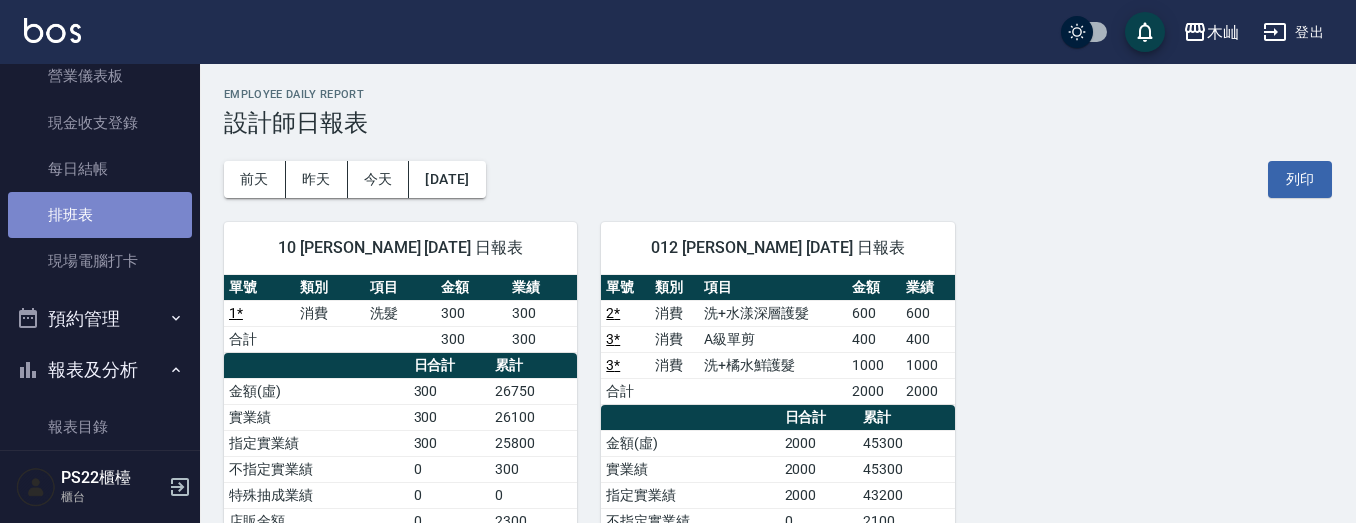 click on "排班表" at bounding box center [100, 215] 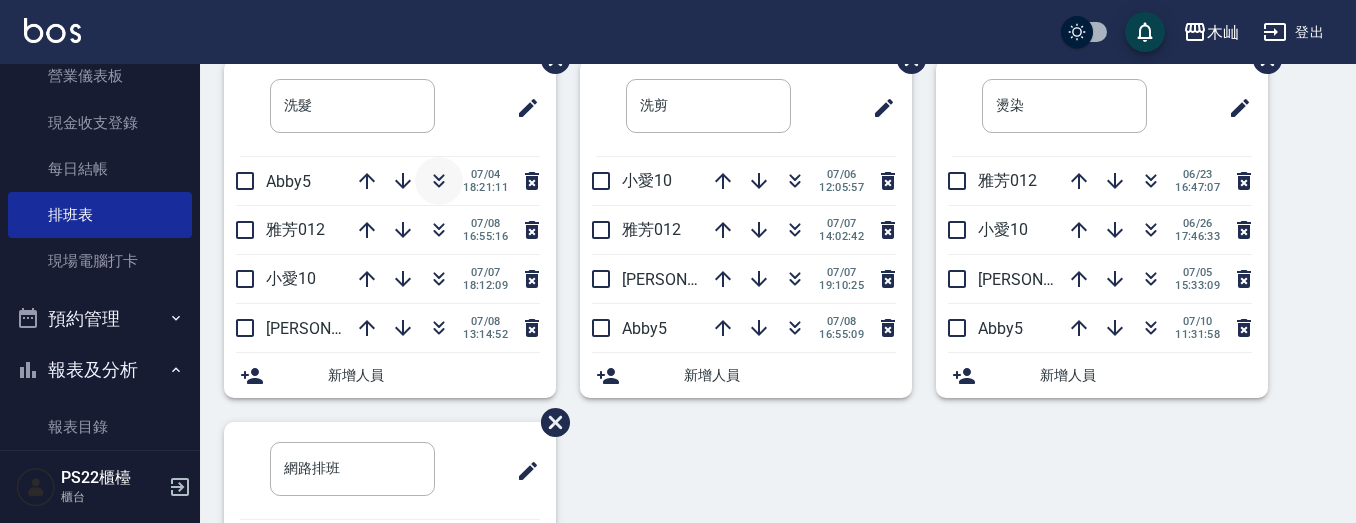scroll, scrollTop: 0, scrollLeft: 0, axis: both 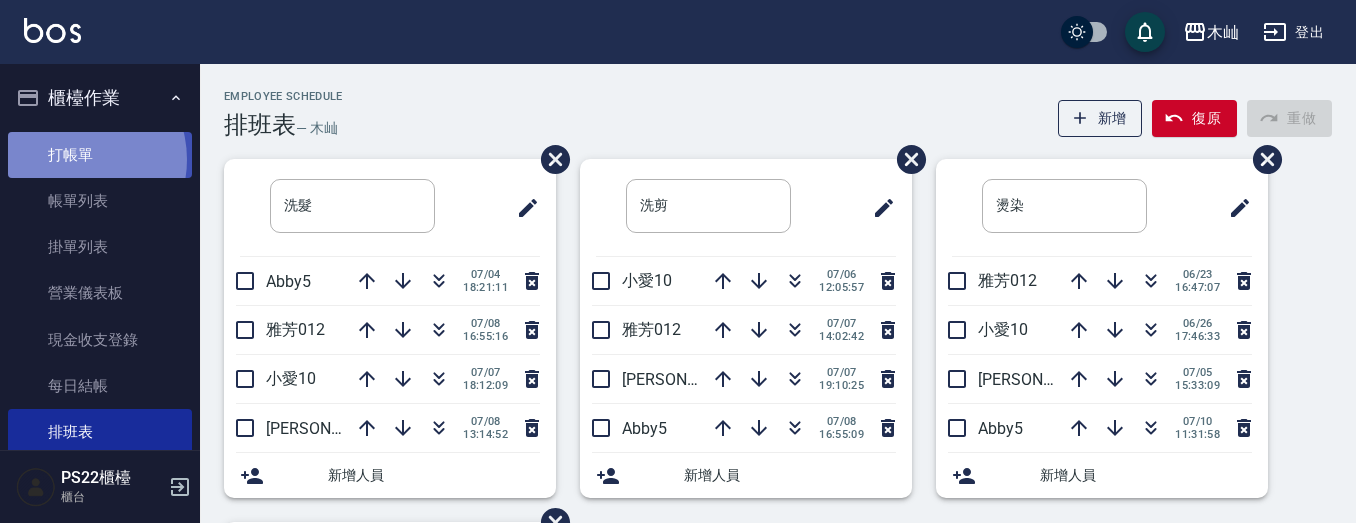 click on "打帳單" at bounding box center [100, 155] 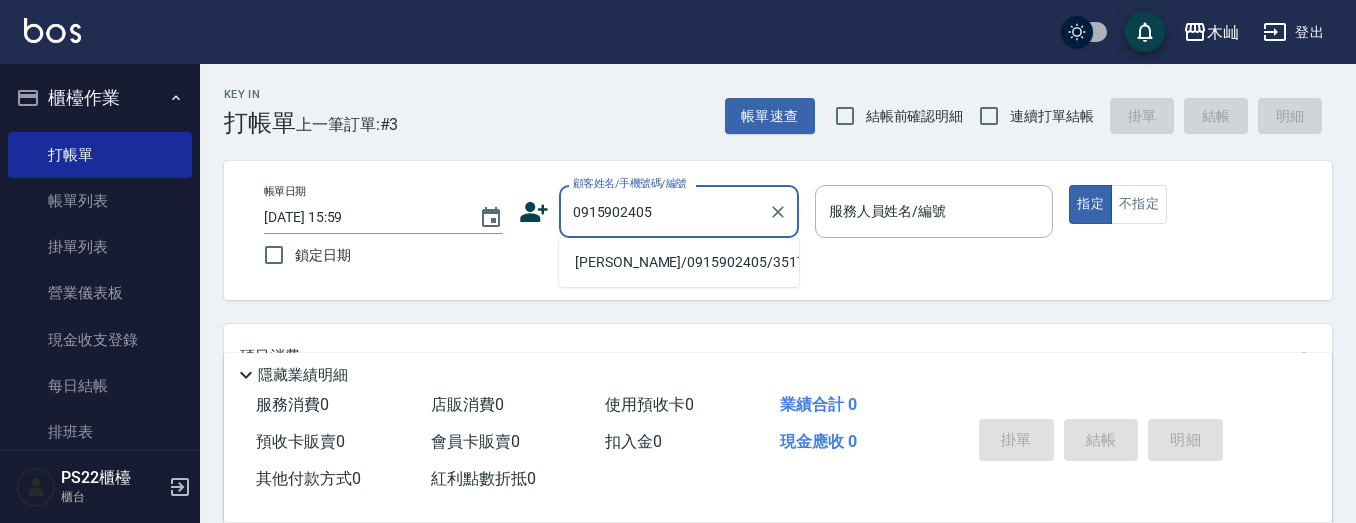 click on "[PERSON_NAME]/0915902405/3517" at bounding box center [679, 262] 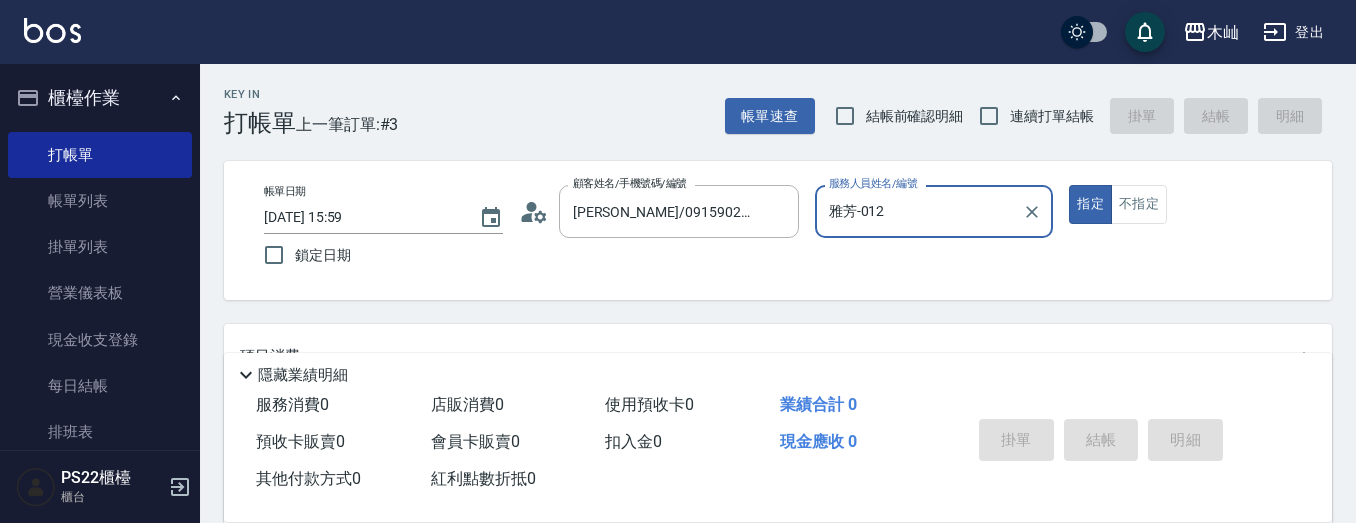 type on "雅芳-012" 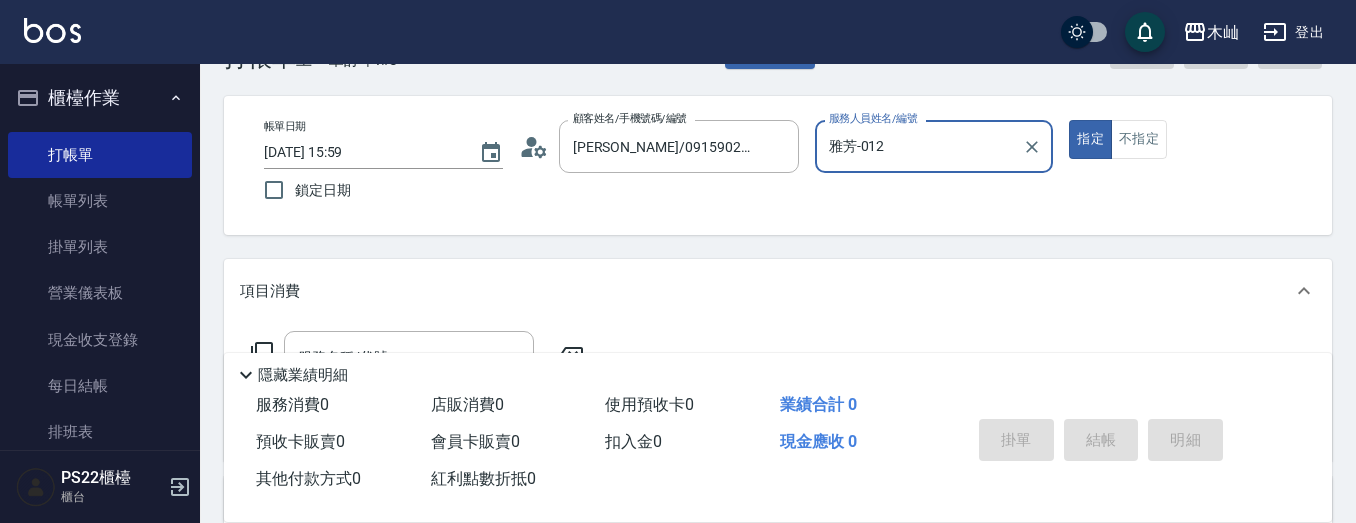 scroll, scrollTop: 100, scrollLeft: 0, axis: vertical 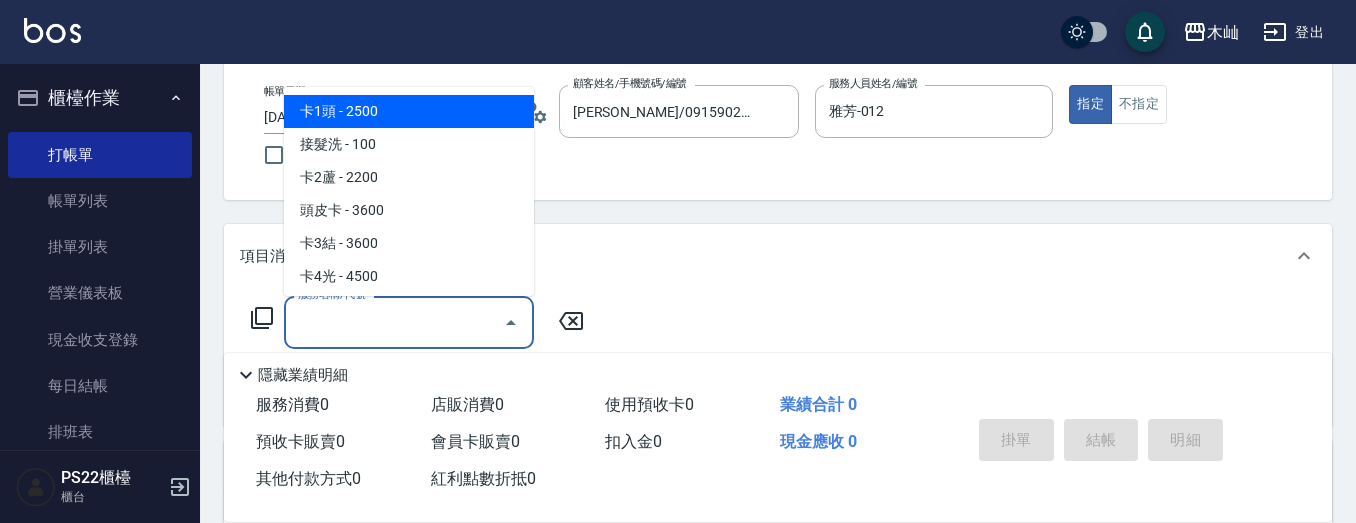 click on "服務名稱/代號" at bounding box center (394, 322) 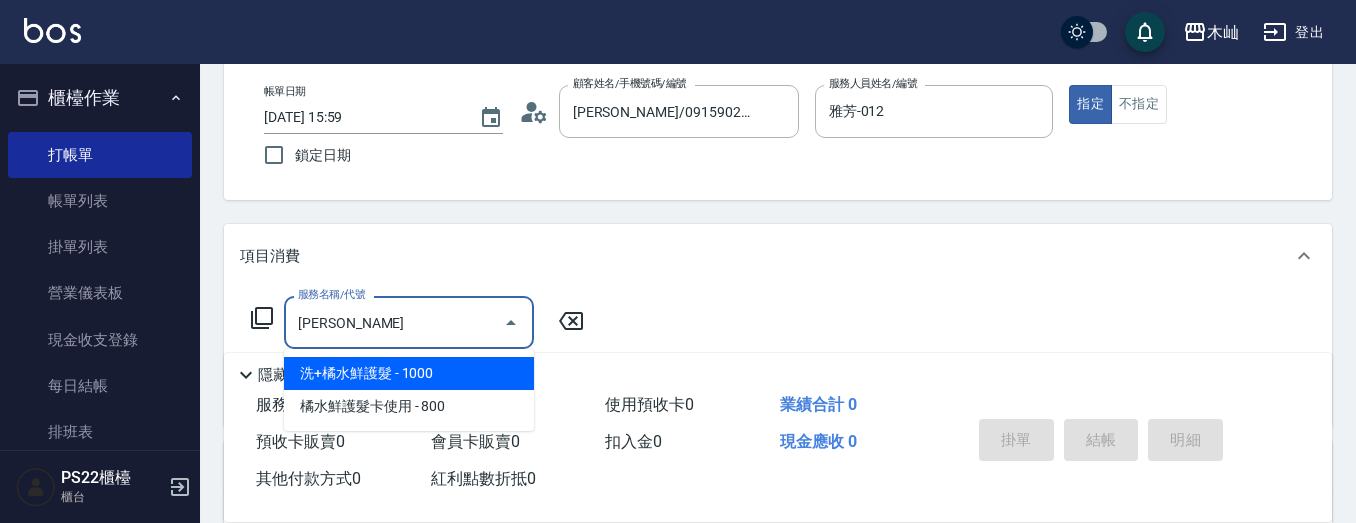 click on "洗+橘水鮮護髮 - 1000" at bounding box center [409, 373] 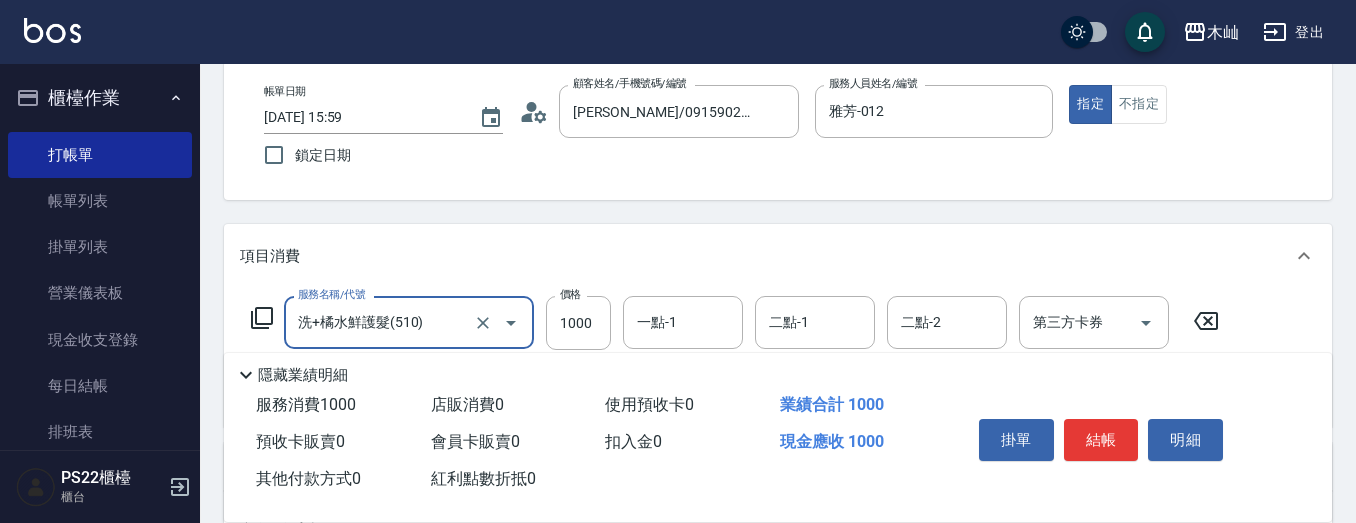 type on "洗+橘水鮮護髮(510)" 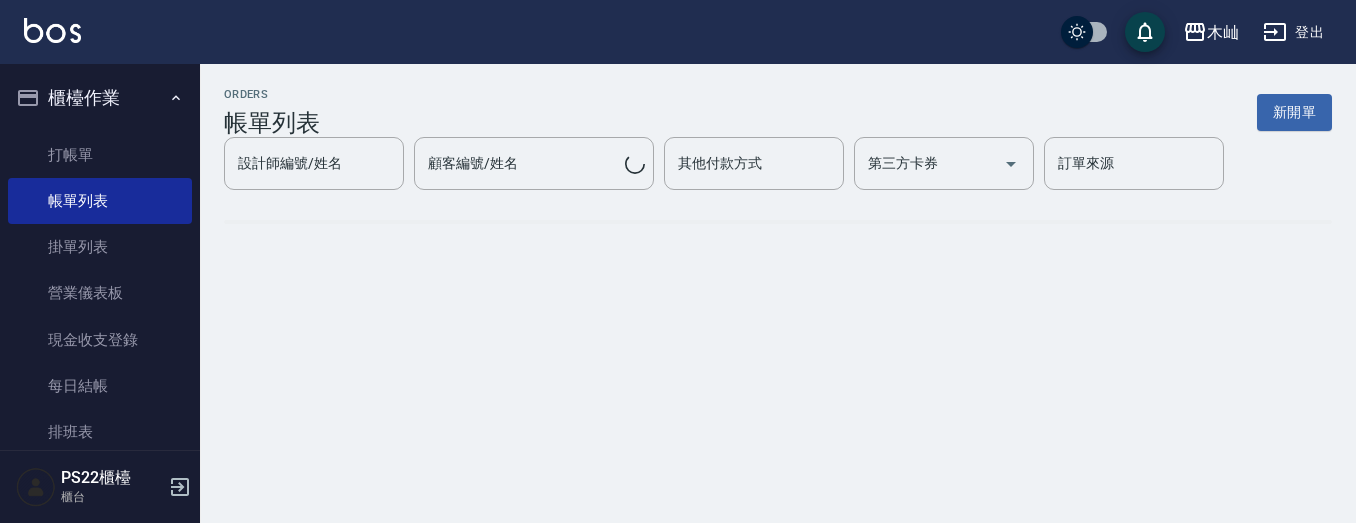 scroll, scrollTop: 0, scrollLeft: 0, axis: both 